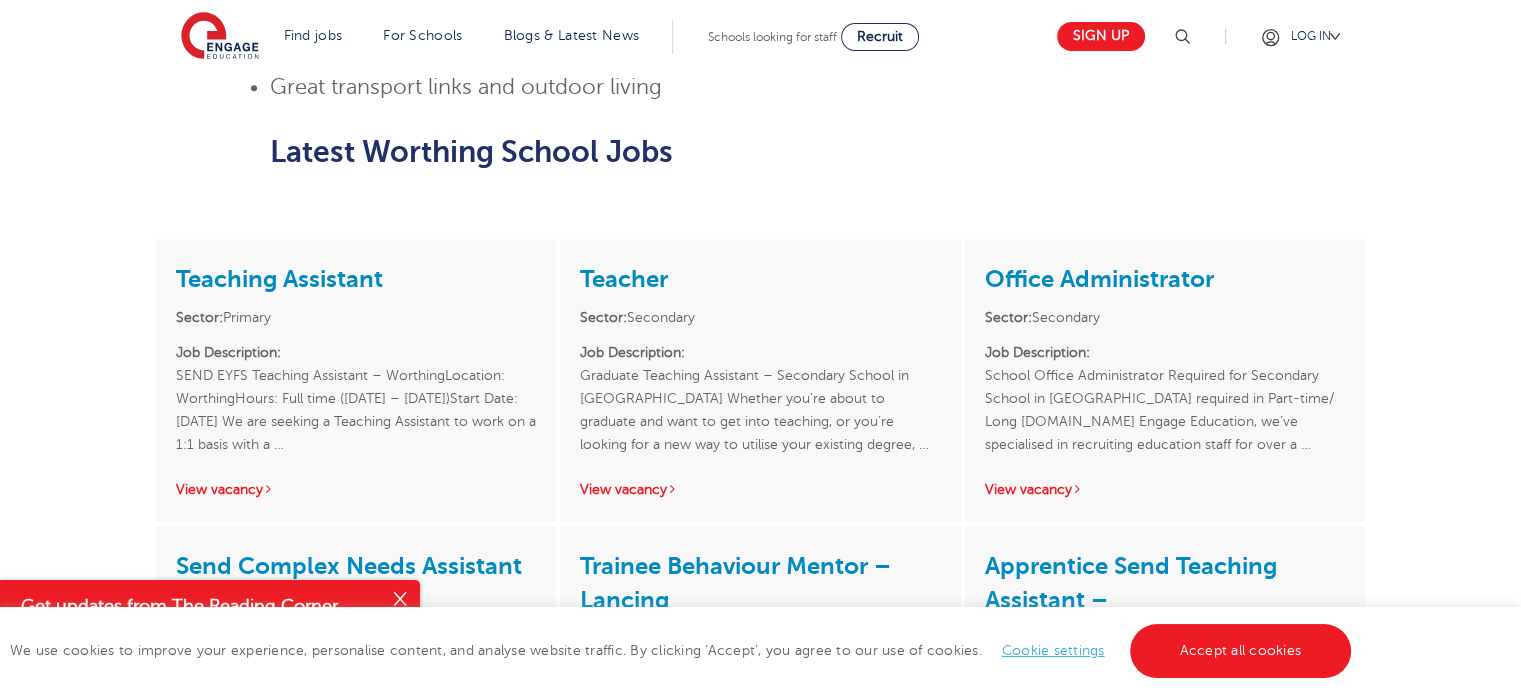 scroll, scrollTop: 1876, scrollLeft: 0, axis: vertical 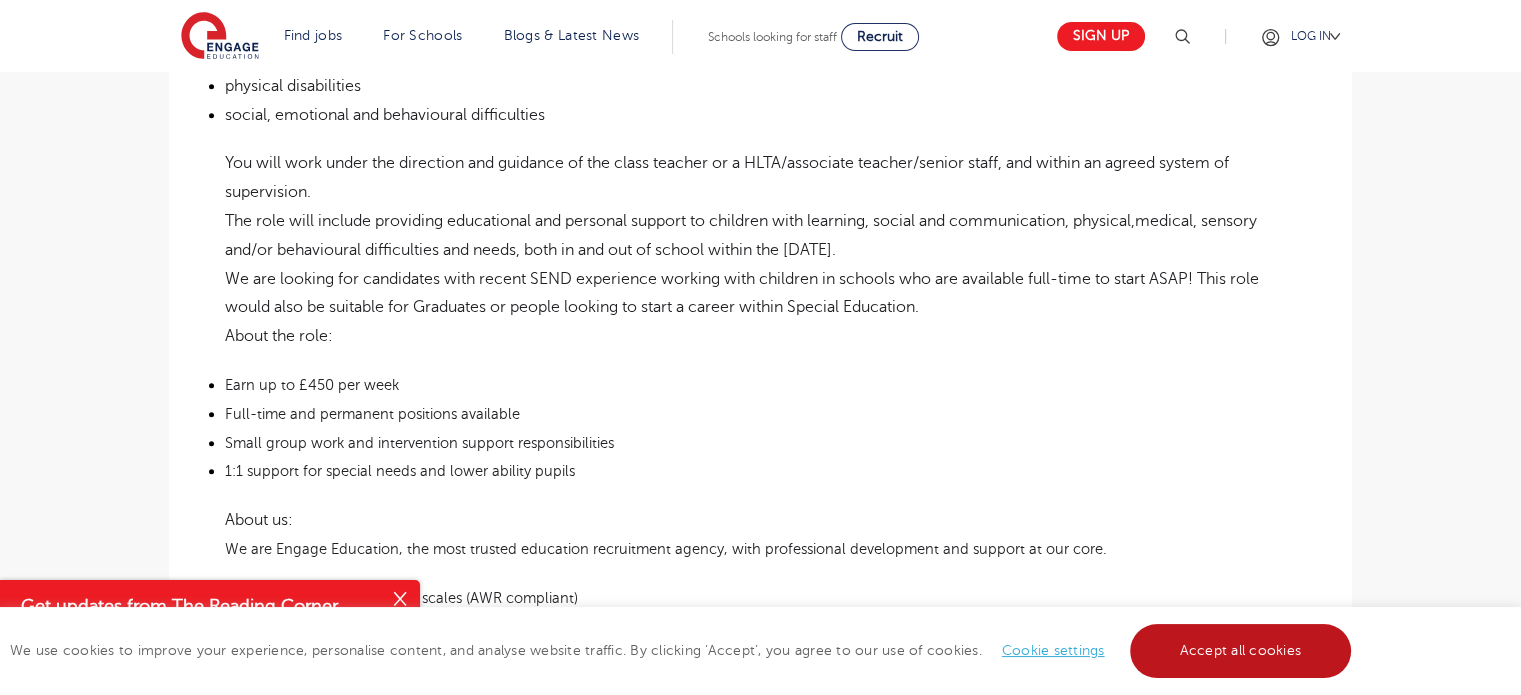click on "Accept all cookies" at bounding box center (1241, 651) 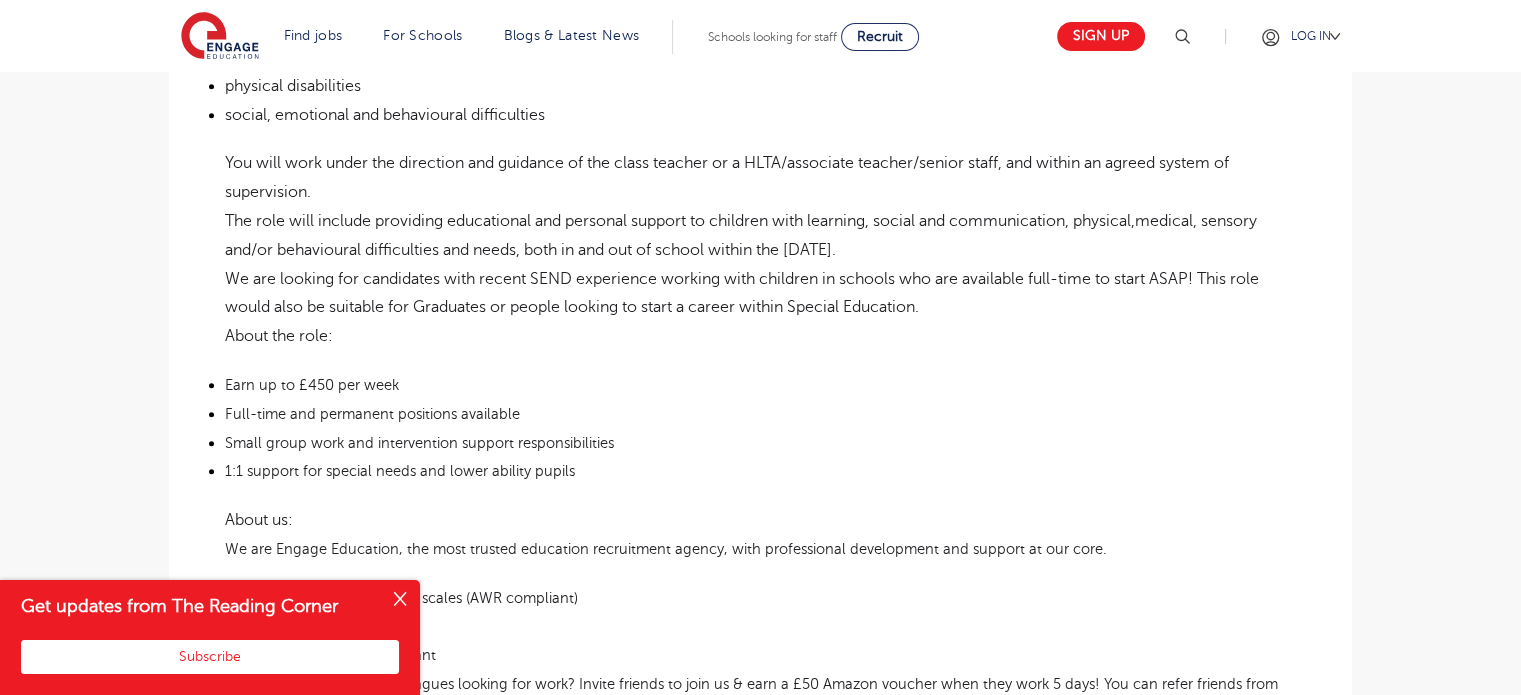 click at bounding box center (400, 600) 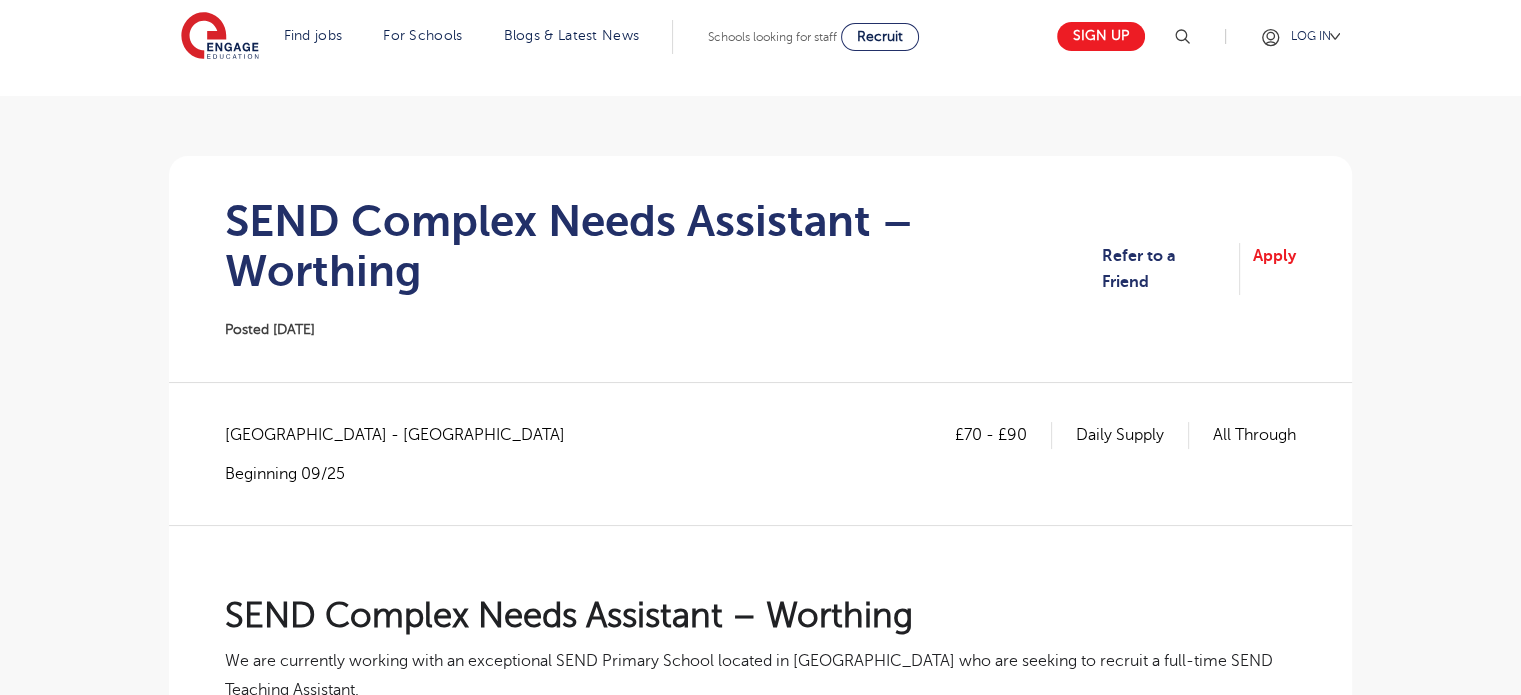 scroll, scrollTop: 96, scrollLeft: 0, axis: vertical 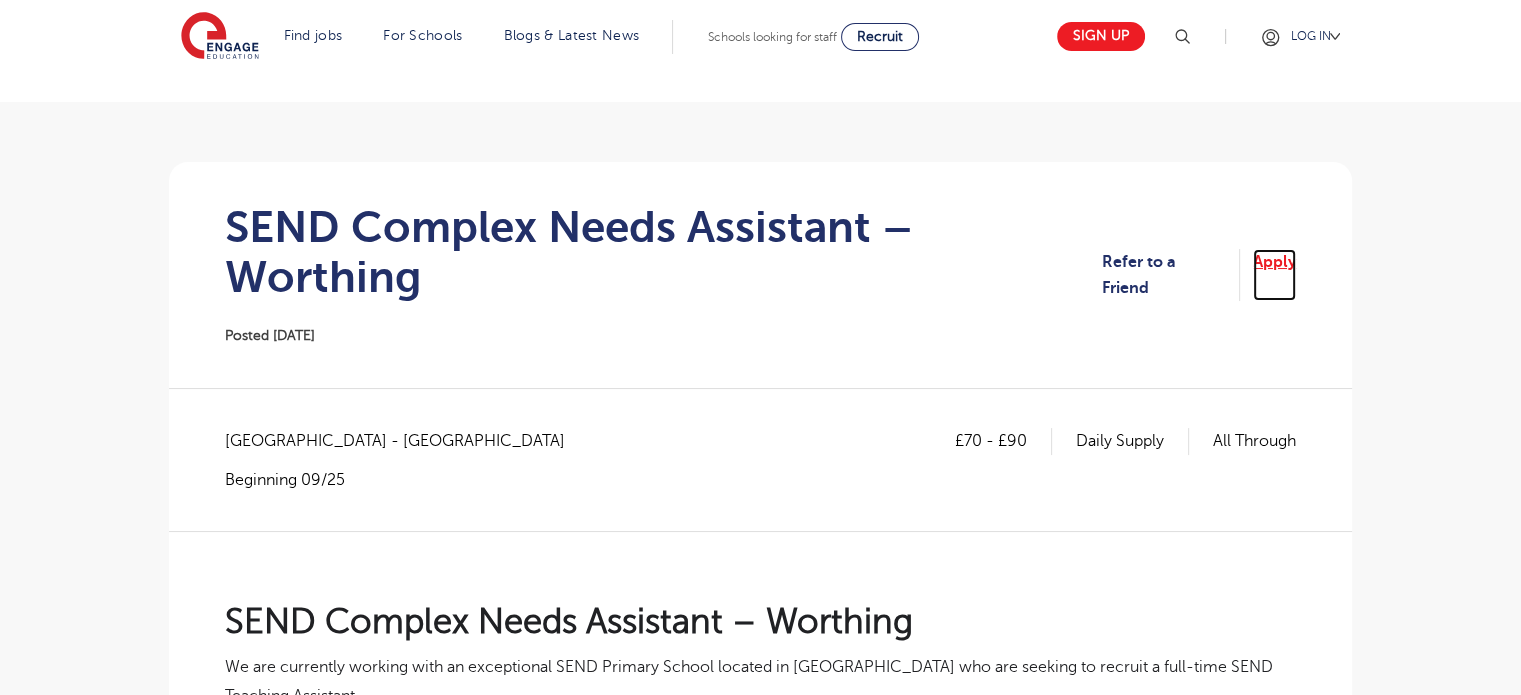 click on "Apply" at bounding box center [1274, 275] 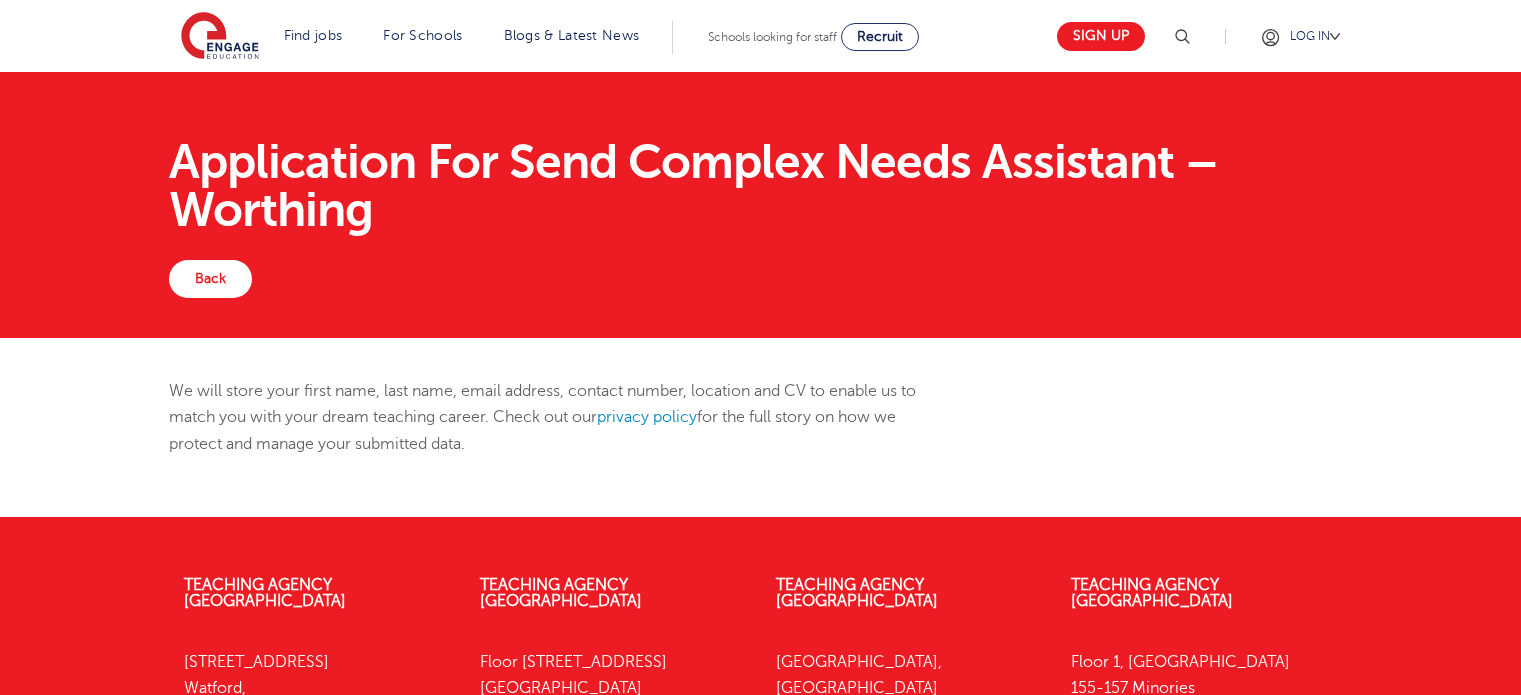 scroll, scrollTop: 0, scrollLeft: 0, axis: both 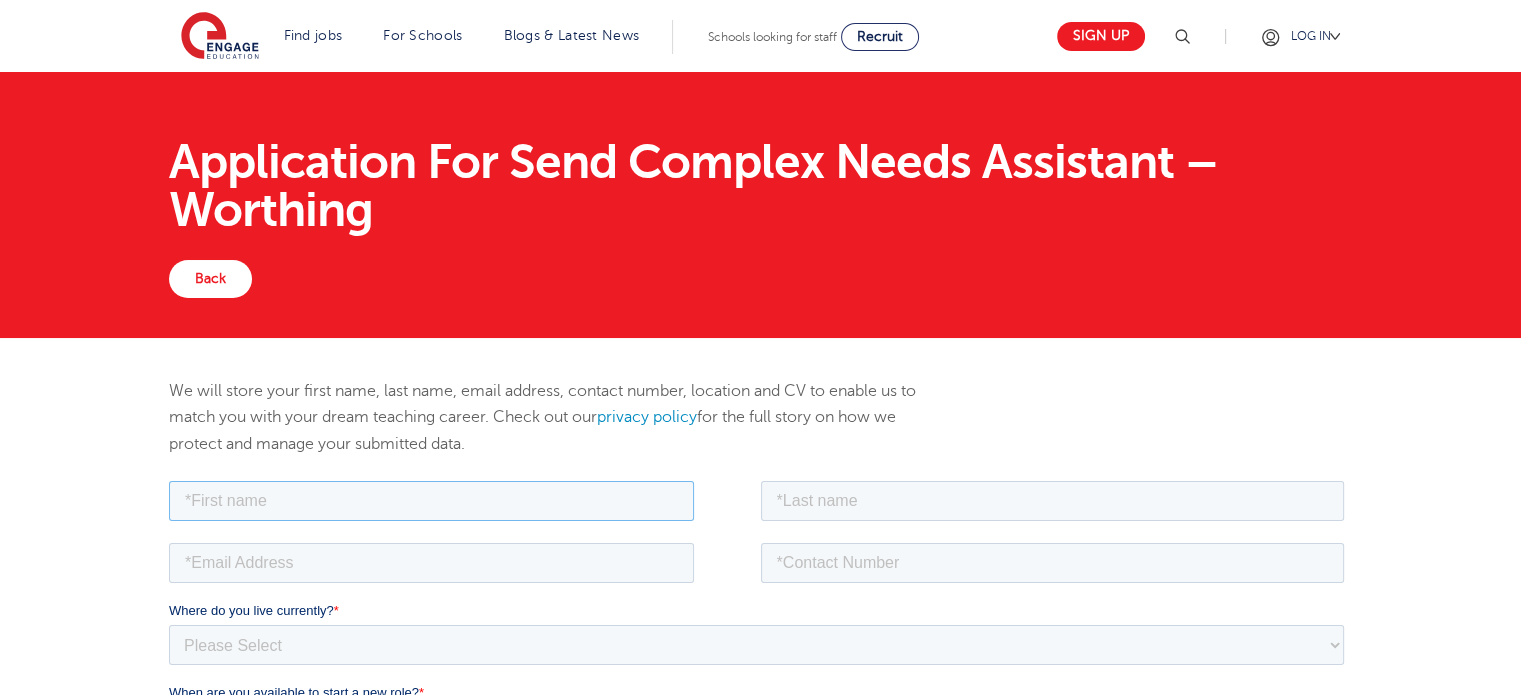 click at bounding box center (431, 500) 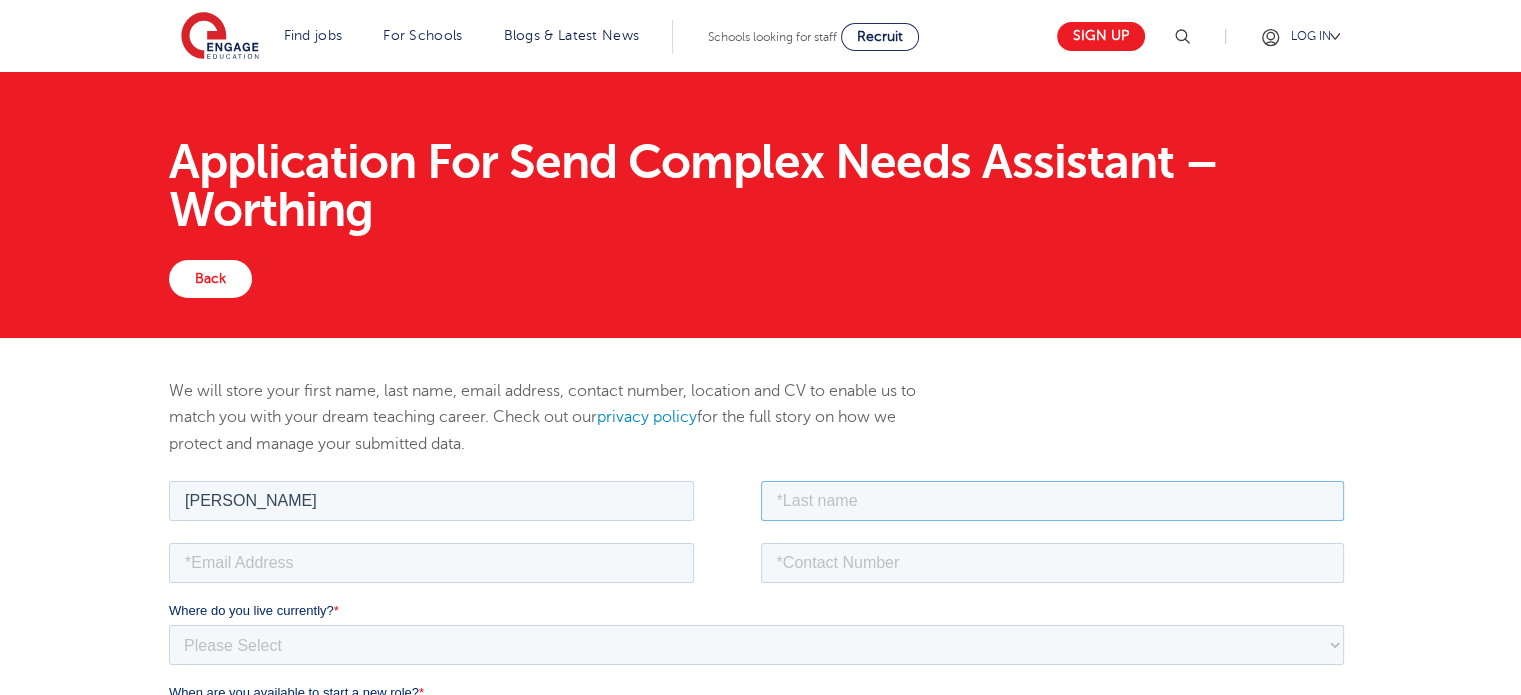 type on "[PERSON_NAME]" 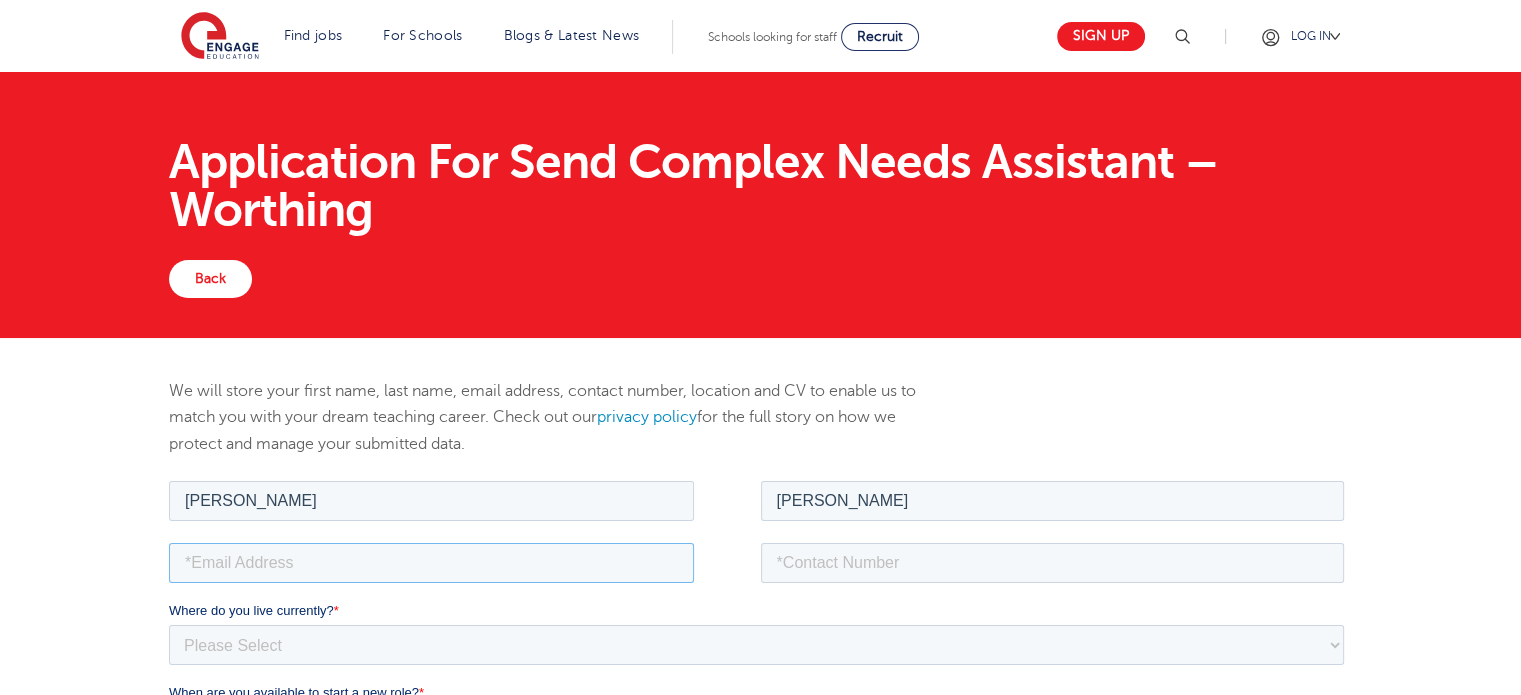 type on "[EMAIL_ADDRESS][DOMAIN_NAME]" 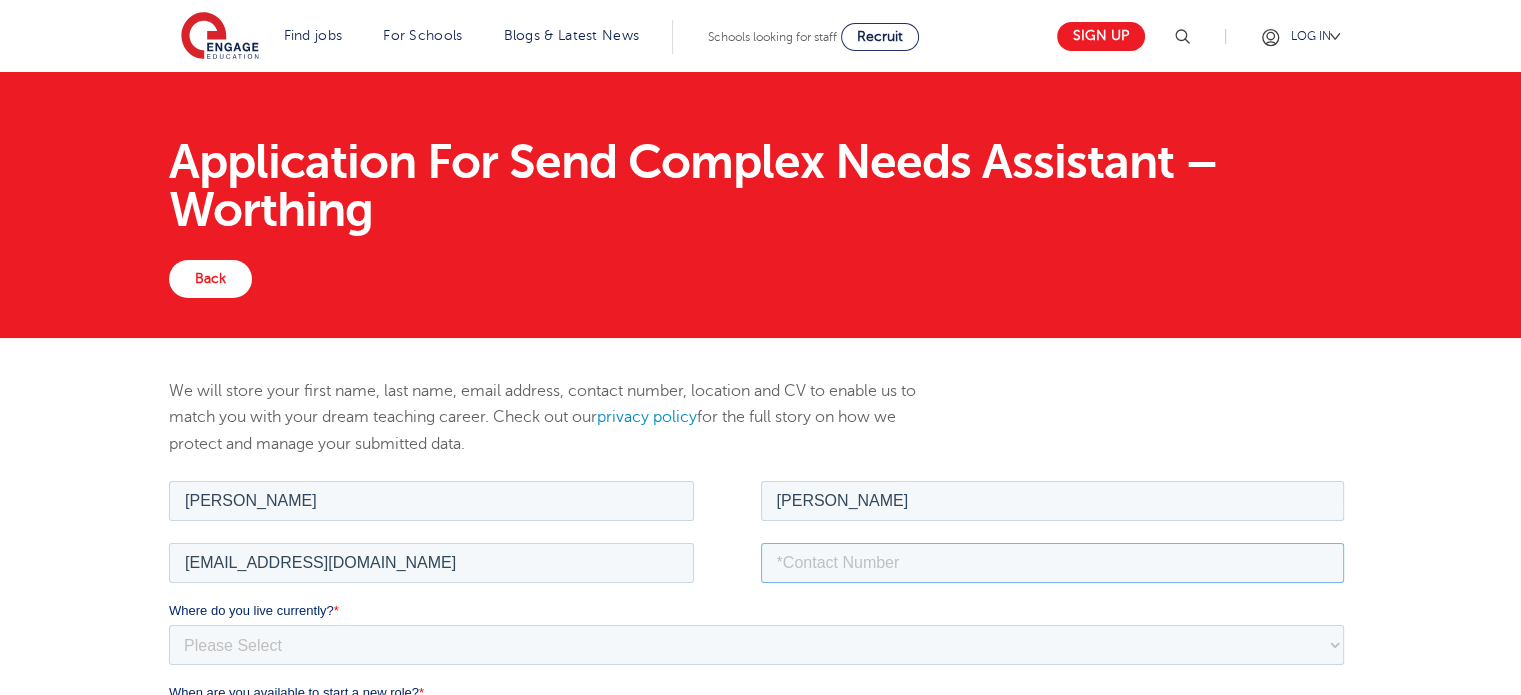 type on "07981840994" 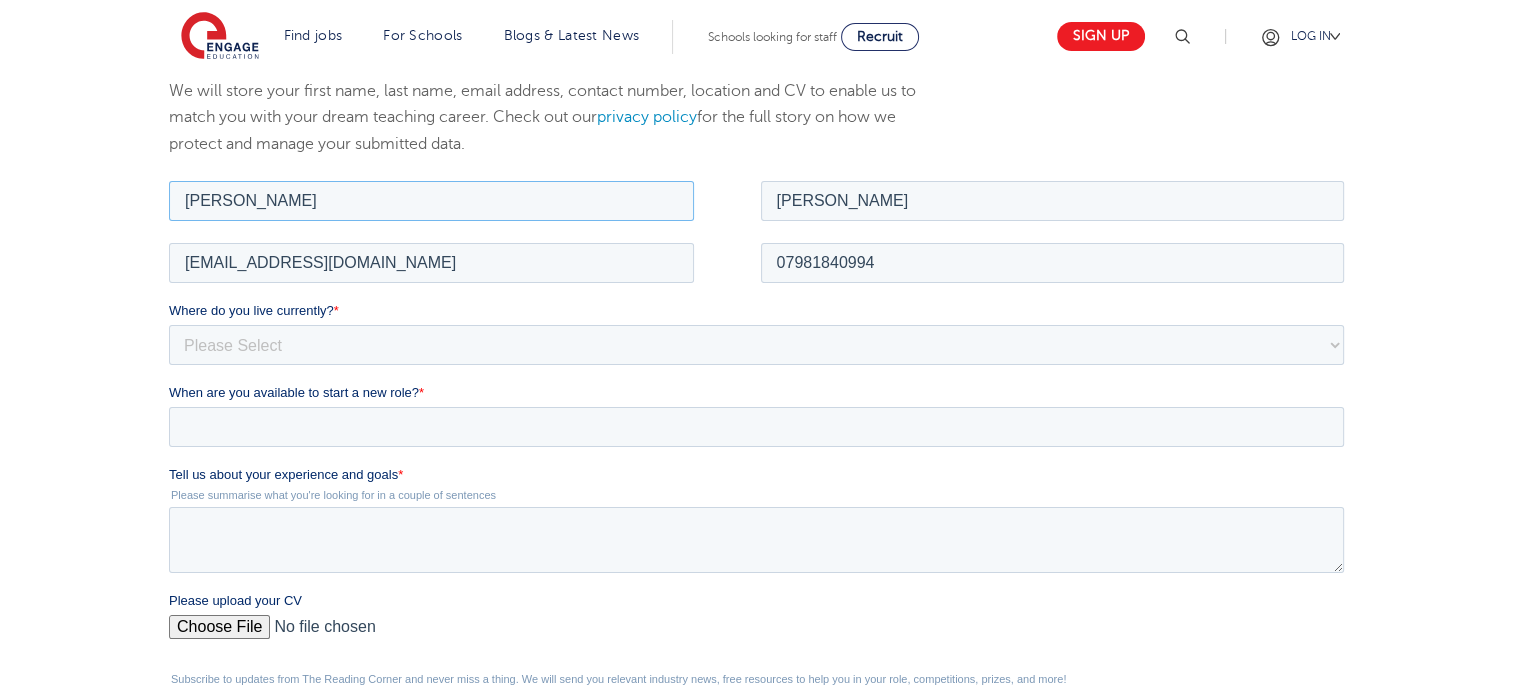 scroll, scrollTop: 304, scrollLeft: 0, axis: vertical 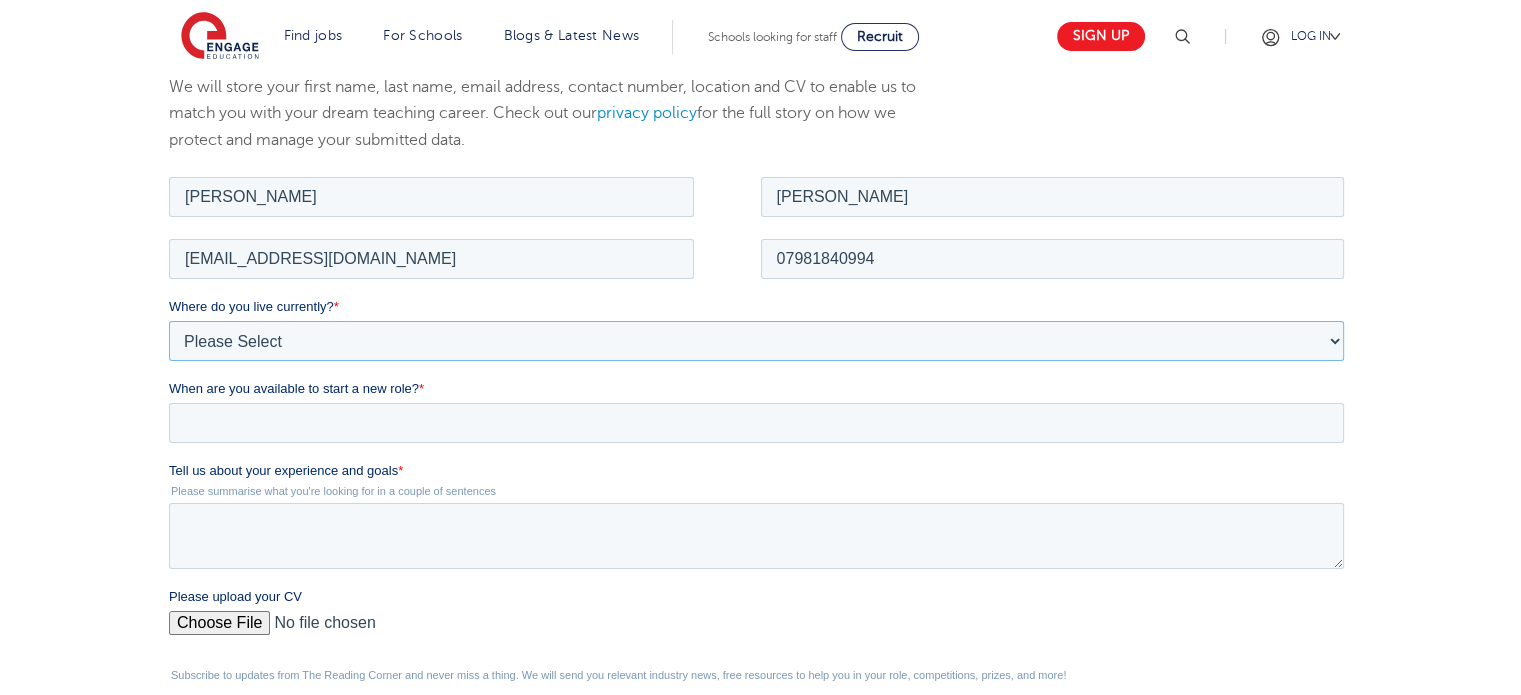 click on "Please Select [GEOGRAPHIC_DATA] [GEOGRAPHIC_DATA] [GEOGRAPHIC_DATA] [GEOGRAPHIC_DATA] [GEOGRAPHIC_DATA] [GEOGRAPHIC_DATA] [GEOGRAPHIC_DATA] [GEOGRAPHIC_DATA] [GEOGRAPHIC_DATA] [GEOGRAPHIC_DATA] [GEOGRAPHIC_DATA] [GEOGRAPHIC_DATA] [GEOGRAPHIC_DATA] [GEOGRAPHIC_DATA]" at bounding box center (756, 340) 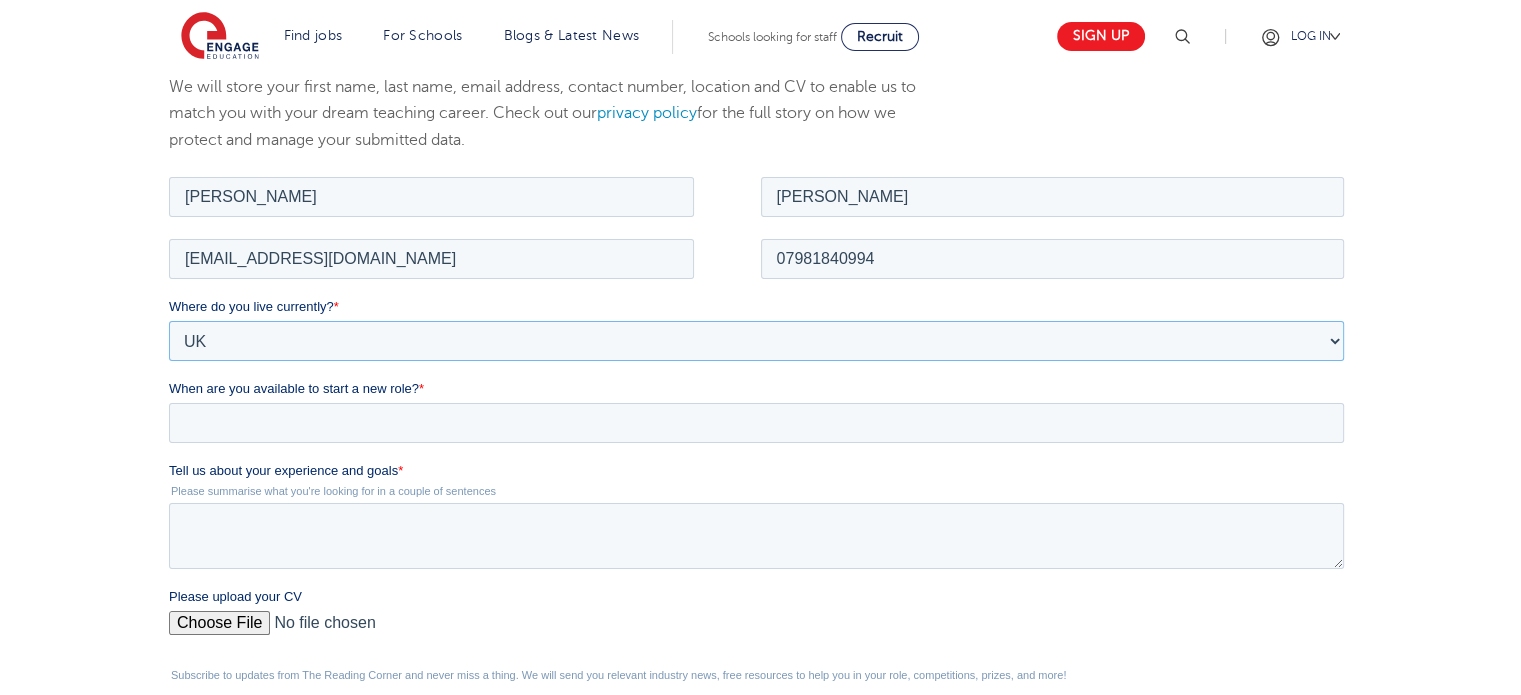 click on "Please Select [GEOGRAPHIC_DATA] [GEOGRAPHIC_DATA] [GEOGRAPHIC_DATA] [GEOGRAPHIC_DATA] [GEOGRAPHIC_DATA] [GEOGRAPHIC_DATA] [GEOGRAPHIC_DATA] [GEOGRAPHIC_DATA] [GEOGRAPHIC_DATA] [GEOGRAPHIC_DATA] [GEOGRAPHIC_DATA] [GEOGRAPHIC_DATA] [GEOGRAPHIC_DATA] [GEOGRAPHIC_DATA]" at bounding box center (756, 340) 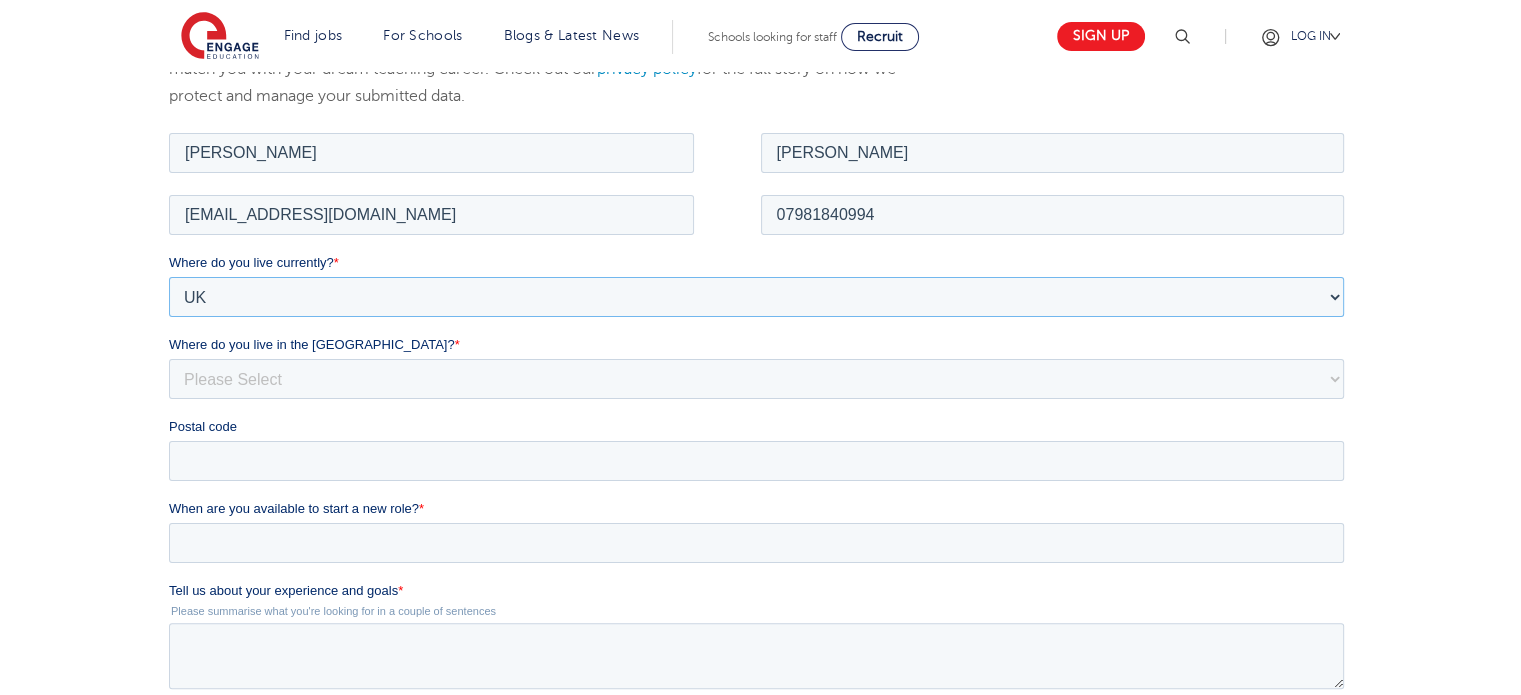 scroll, scrollTop: 358, scrollLeft: 0, axis: vertical 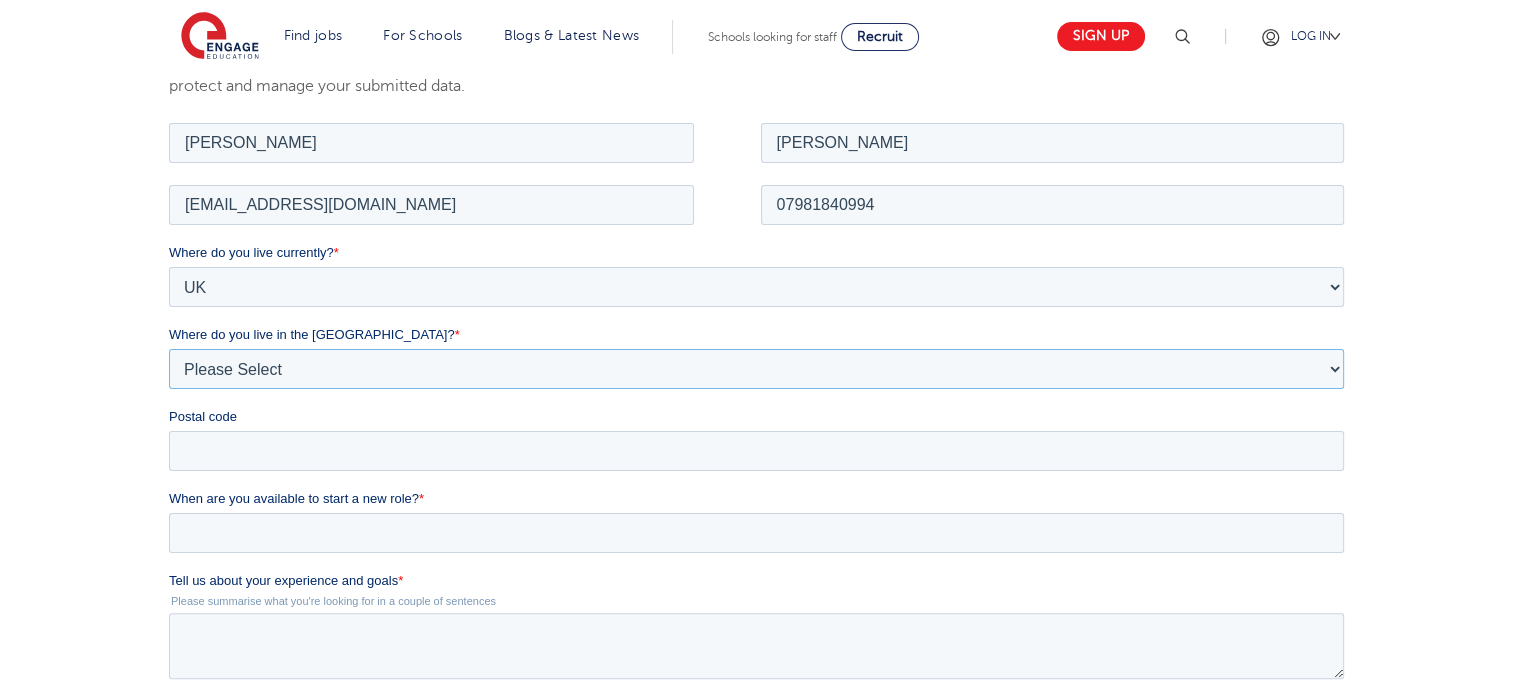 click on "Please Select Overseas [GEOGRAPHIC_DATA] [GEOGRAPHIC_DATA] [GEOGRAPHIC_DATA] [GEOGRAPHIC_DATA] [GEOGRAPHIC_DATA] [GEOGRAPHIC_DATA] [GEOGRAPHIC_DATA] [GEOGRAPHIC_DATA] and [GEOGRAPHIC_DATA] [GEOGRAPHIC_DATA] [GEOGRAPHIC_DATA] [GEOGRAPHIC_DATA] [GEOGRAPHIC_DATA] [GEOGRAPHIC_DATA] [GEOGRAPHIC_DATA] City of [GEOGRAPHIC_DATA] [GEOGRAPHIC_DATA] [GEOGRAPHIC_DATA] [GEOGRAPHIC_DATA] [GEOGRAPHIC_DATA] [GEOGRAPHIC_DATA] [GEOGRAPHIC_DATA] [GEOGRAPHIC_DATA] [GEOGRAPHIC_DATA] [GEOGRAPHIC_DATA] and [GEOGRAPHIC_DATA] [GEOGRAPHIC_DATA] [GEOGRAPHIC_DATA] [GEOGRAPHIC_DATA] [GEOGRAPHIC_DATA] [GEOGRAPHIC_DATA] [GEOGRAPHIC_DATA] [GEOGRAPHIC_DATA] [GEOGRAPHIC_DATA] [GEOGRAPHIC_DATA][PERSON_NAME][GEOGRAPHIC_DATA] [GEOGRAPHIC_DATA] [GEOGRAPHIC_DATA] [GEOGRAPHIC_DATA] [GEOGRAPHIC_DATA] [GEOGRAPHIC_DATA] [GEOGRAPHIC_DATA] [GEOGRAPHIC_DATA] [GEOGRAPHIC_DATA] [GEOGRAPHIC_DATA] [GEOGRAPHIC_DATA] [GEOGRAPHIC_DATA] [GEOGRAPHIC_DATA] [GEOGRAPHIC_DATA] [PERSON_NAME][GEOGRAPHIC_DATA] [GEOGRAPHIC_DATA] [GEOGRAPHIC_DATA] [GEOGRAPHIC_DATA] [GEOGRAPHIC_DATA] [GEOGRAPHIC_DATA] [GEOGRAPHIC_DATA] [GEOGRAPHIC_DATA] [GEOGRAPHIC_DATA] [GEOGRAPHIC_DATA] [GEOGRAPHIC_DATA] [GEOGRAPHIC_DATA] [GEOGRAPHIC_DATA] [GEOGRAPHIC_DATA] [GEOGRAPHIC_DATA] [GEOGRAPHIC_DATA] [GEOGRAPHIC_DATA] [GEOGRAPHIC_DATA] [GEOGRAPHIC_DATA] [GEOGRAPHIC_DATA] [GEOGRAPHIC_DATA] [GEOGRAPHIC_DATA] [GEOGRAPHIC_DATA] [GEOGRAPHIC_DATA] [GEOGRAPHIC_DATA] [GEOGRAPHIC_DATA] [GEOGRAPHIC_DATA] [GEOGRAPHIC_DATA] [GEOGRAPHIC_DATA] [GEOGRAPHIC_DATA] [GEOGRAPHIC_DATA] [GEOGRAPHIC_DATA] [GEOGRAPHIC_DATA] [GEOGRAPHIC_DATA] [GEOGRAPHIC_DATA] [GEOGRAPHIC_DATA] and [GEOGRAPHIC_DATA] [GEOGRAPHIC_DATA] [GEOGRAPHIC_DATA] [GEOGRAPHIC_DATA]" at bounding box center (756, 368) 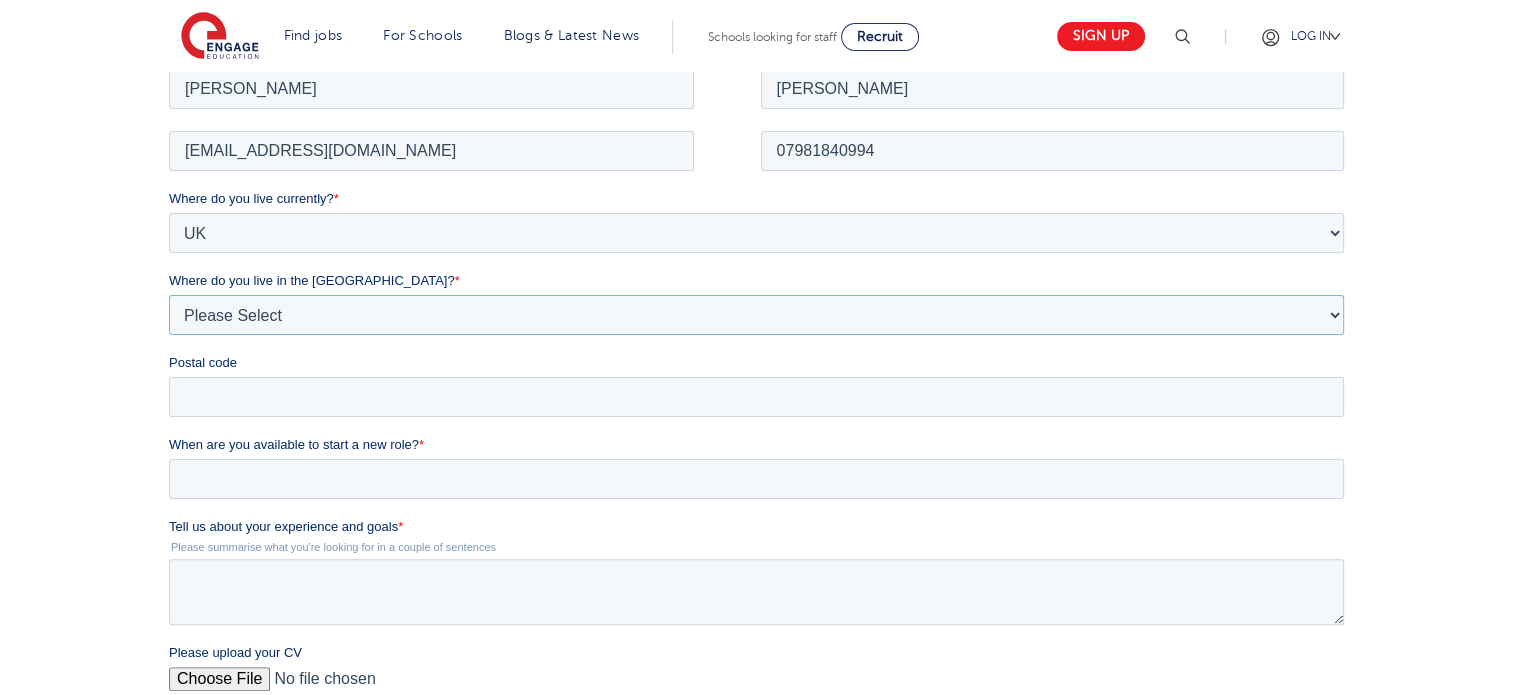 scroll, scrollTop: 414, scrollLeft: 0, axis: vertical 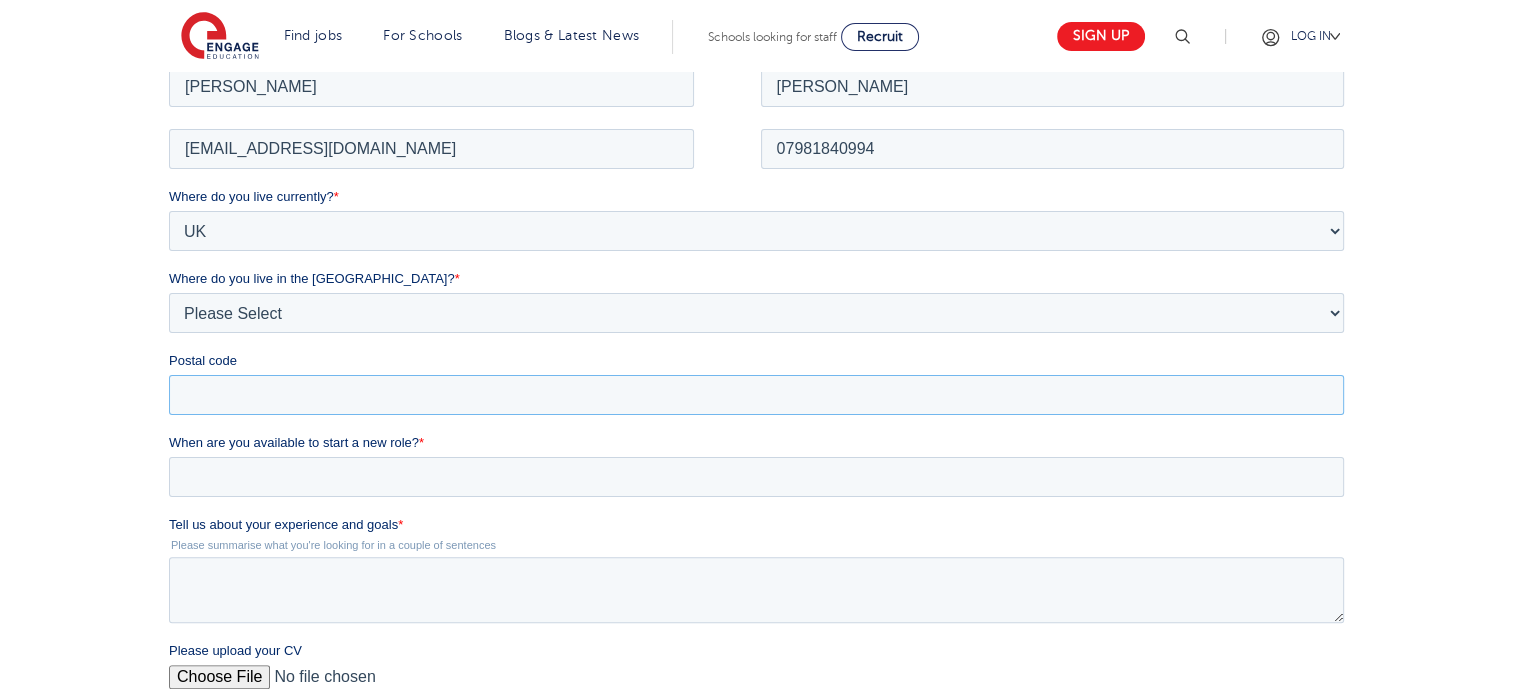 click on "Postal code" at bounding box center (756, 394) 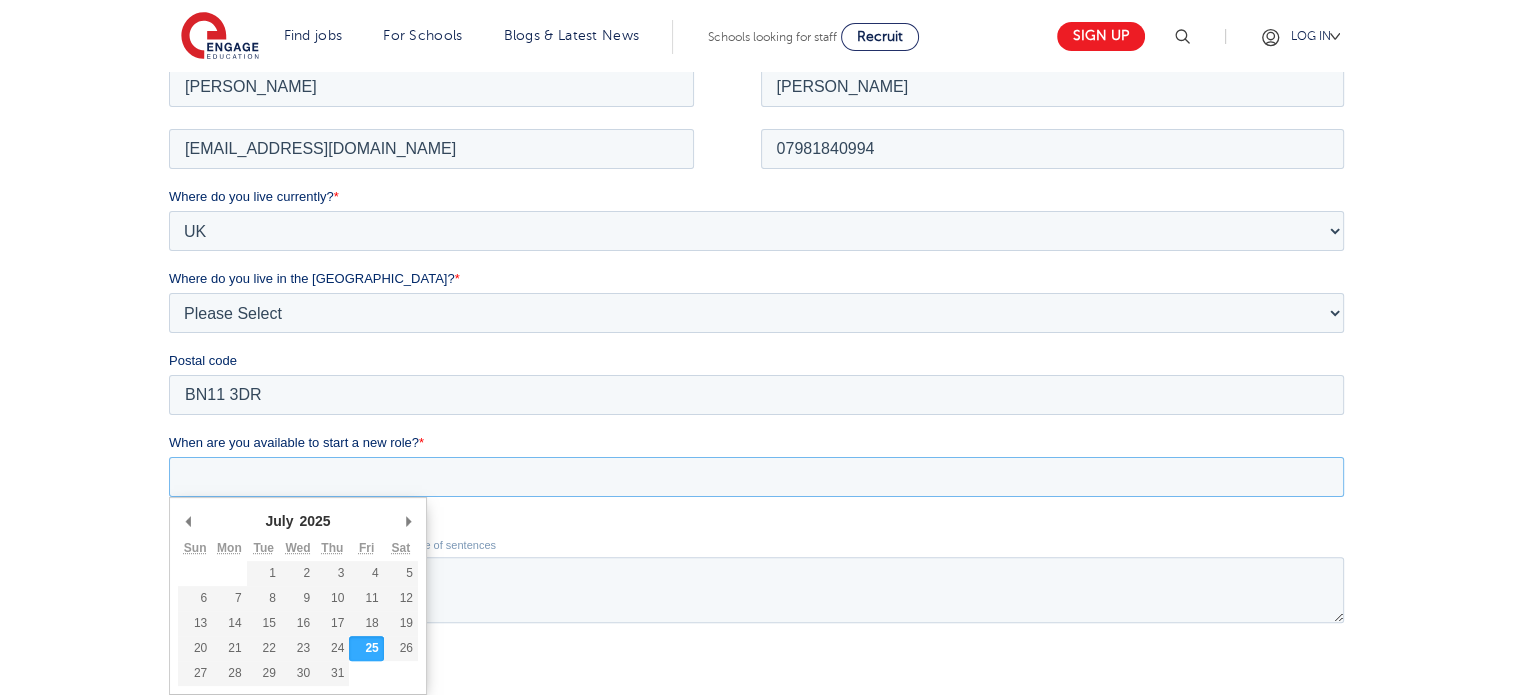 click on "When are you available to start a new role? *" at bounding box center (756, 476) 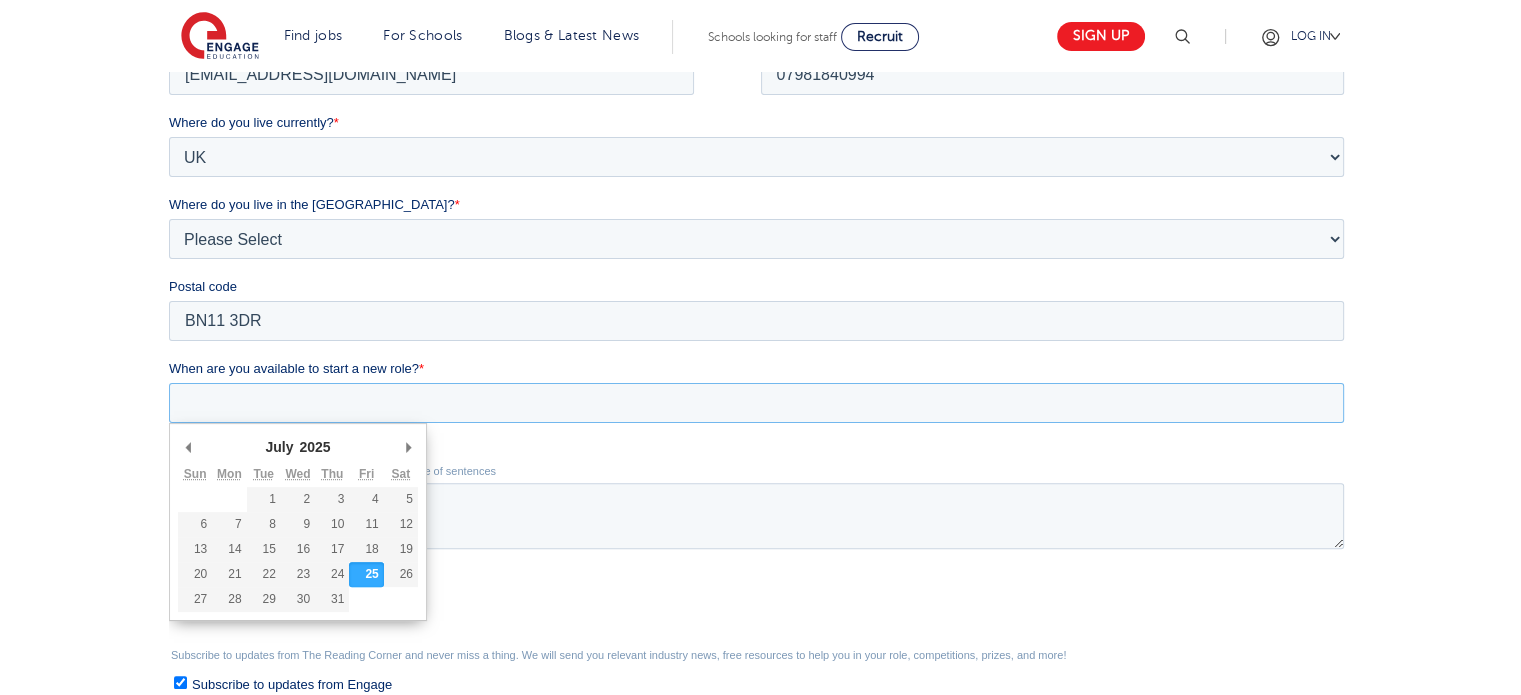 scroll, scrollTop: 491, scrollLeft: 0, axis: vertical 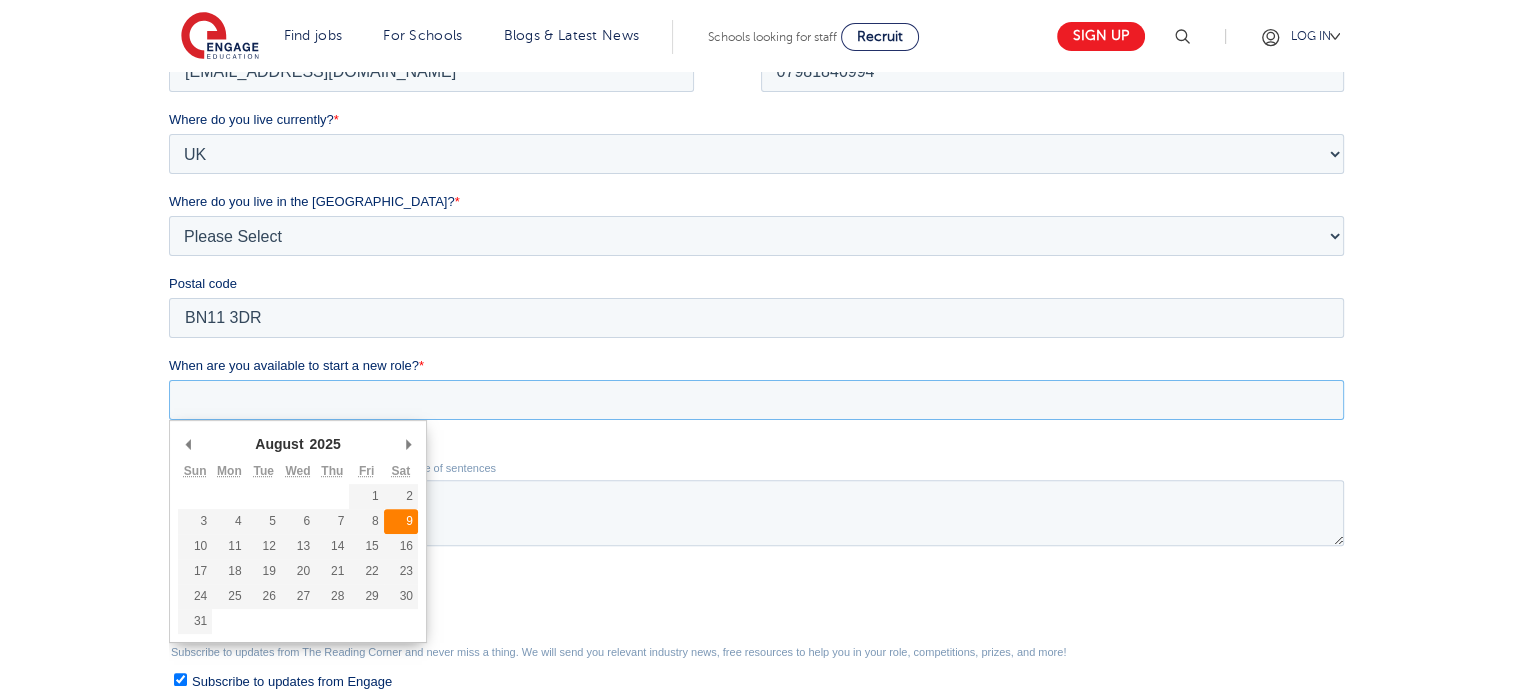 type on "[DATE]" 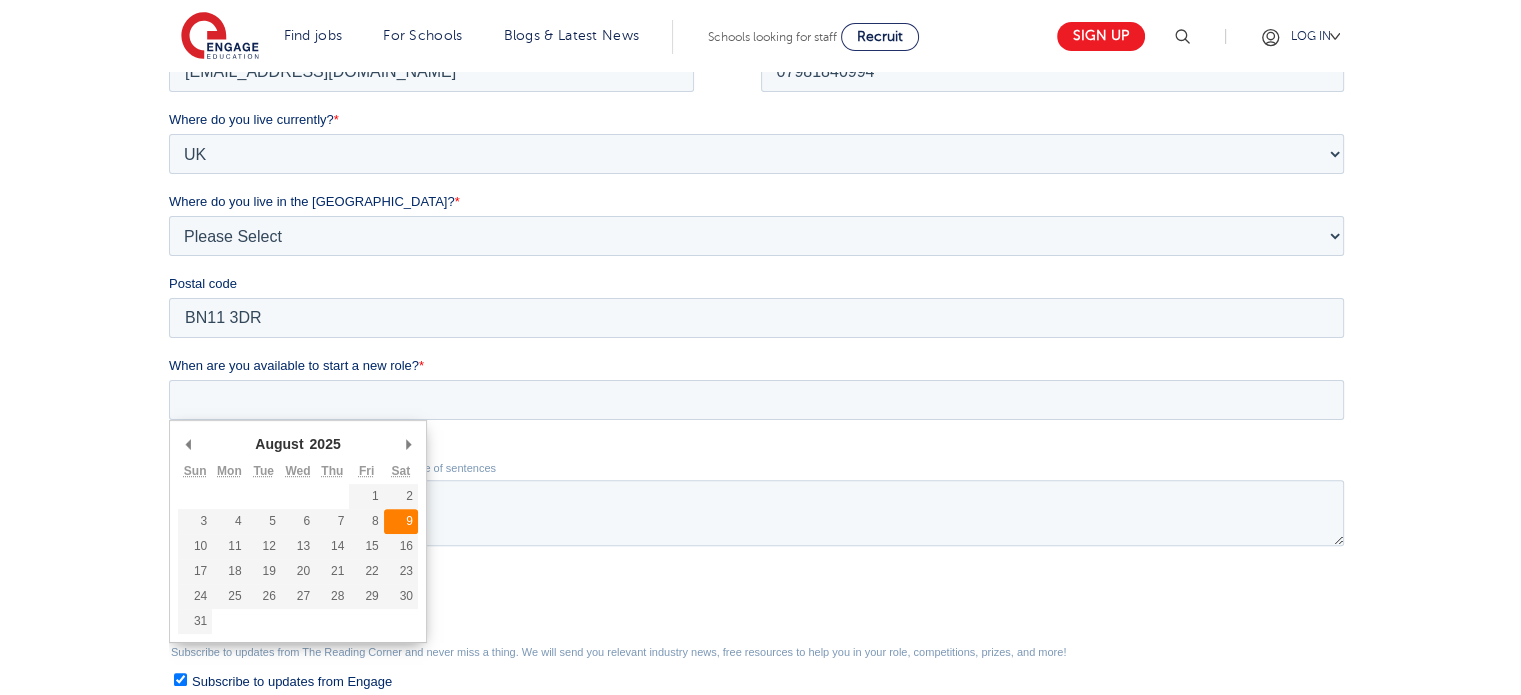 type on "[DATE]" 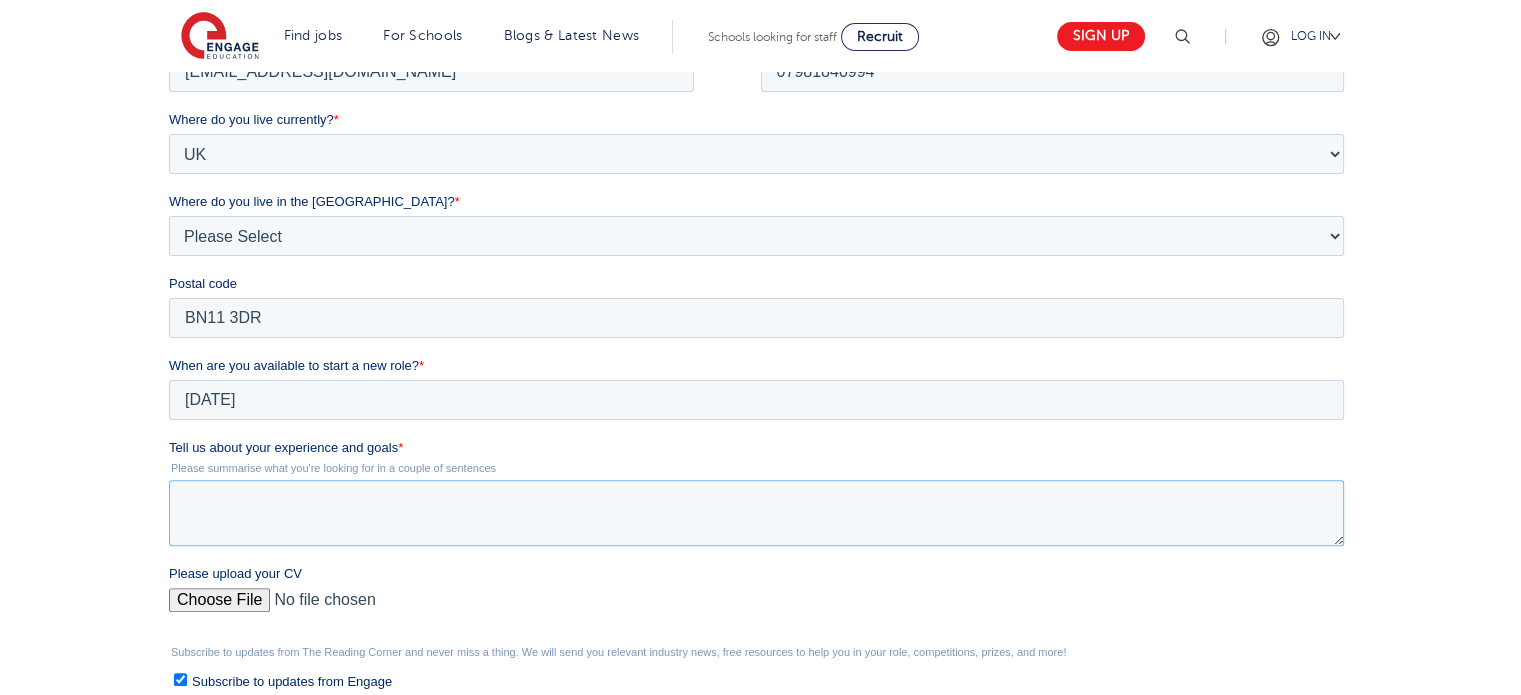 click on "Tell us about your experience and goals *" at bounding box center [756, 513] 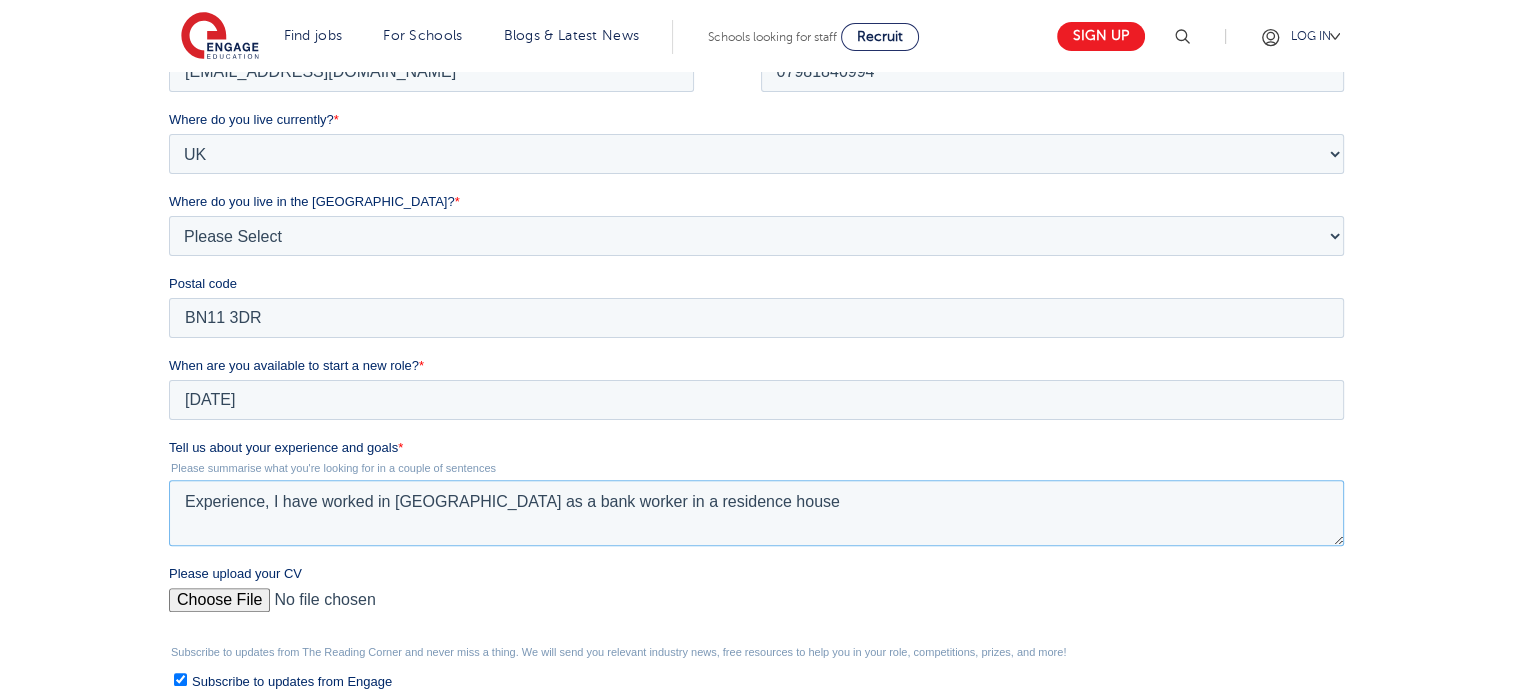 click on "Experience, I have worked in [GEOGRAPHIC_DATA] as a bank worker in a residence house" at bounding box center (756, 513) 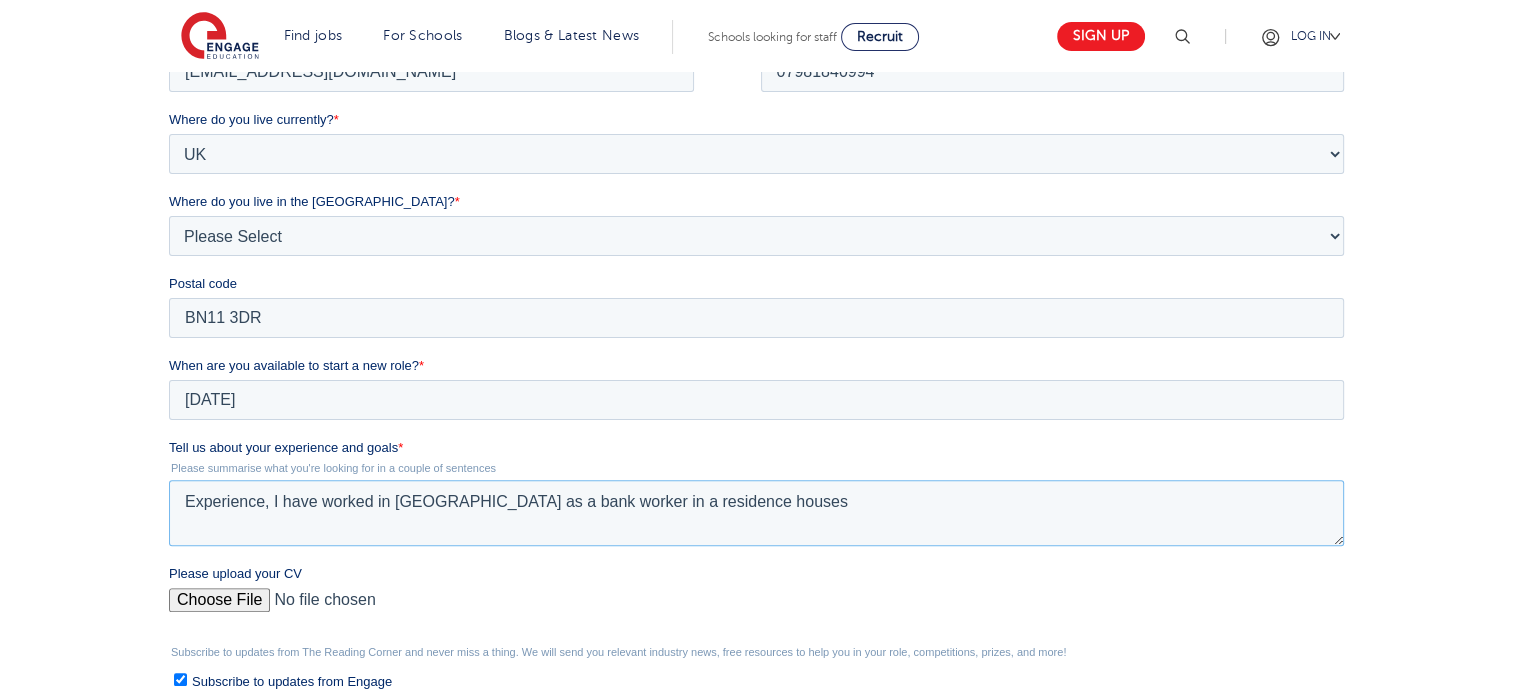 click on "Experience, I have worked in [GEOGRAPHIC_DATA] as a bank worker in a residence houses" at bounding box center (756, 513) 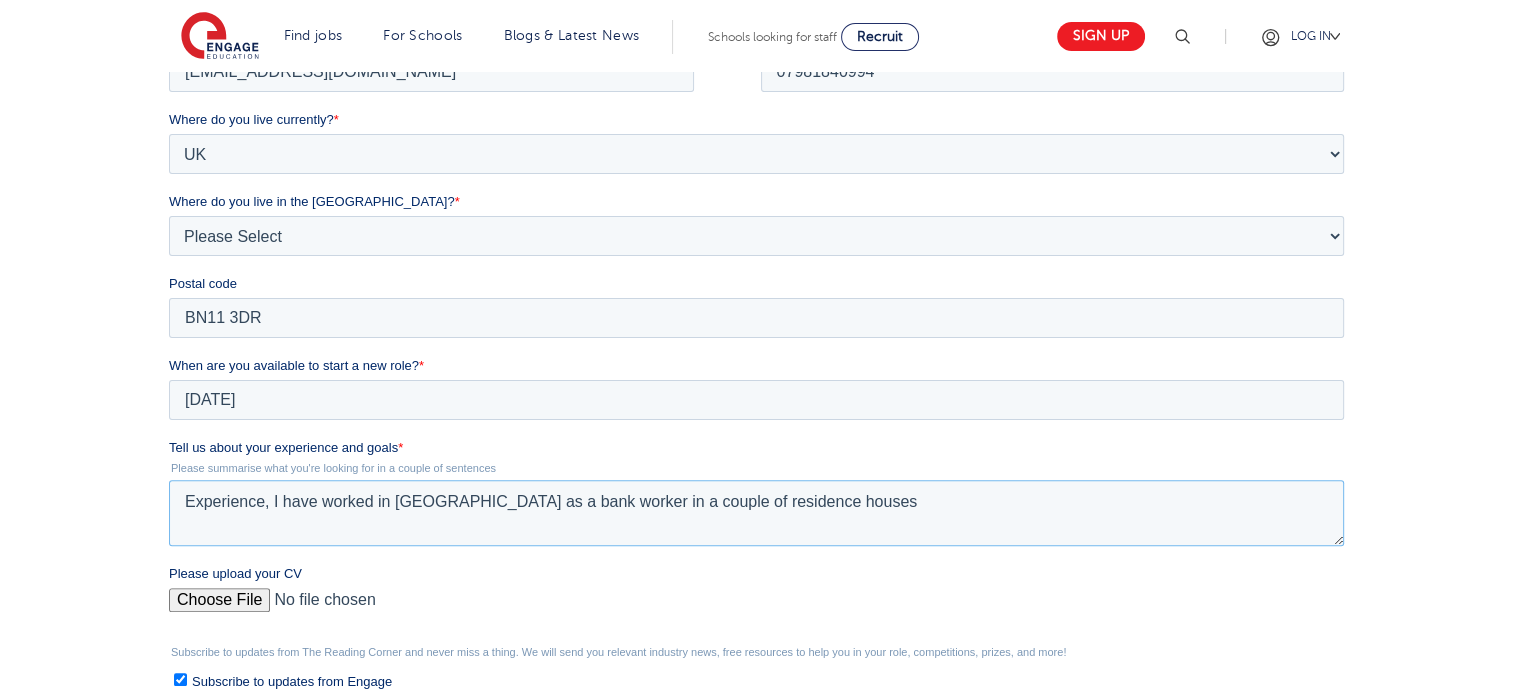 click on "Experience, I have worked in [GEOGRAPHIC_DATA] as a bank worker in a couple of residence houses" at bounding box center (756, 513) 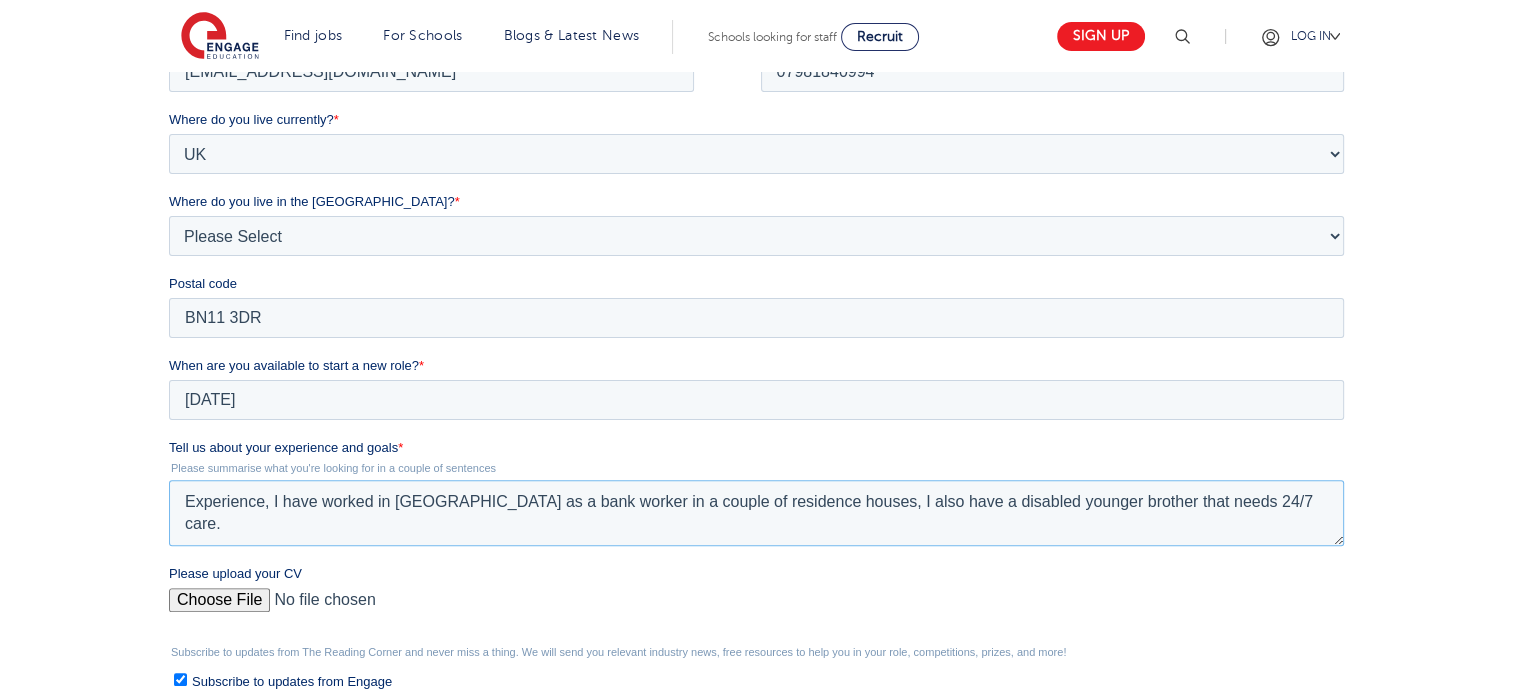 click on "Experience, I have worked in [GEOGRAPHIC_DATA] as a bank worker in a couple of residence houses, I also have a disabled younger brother that needs 24/7 care." at bounding box center (756, 513) 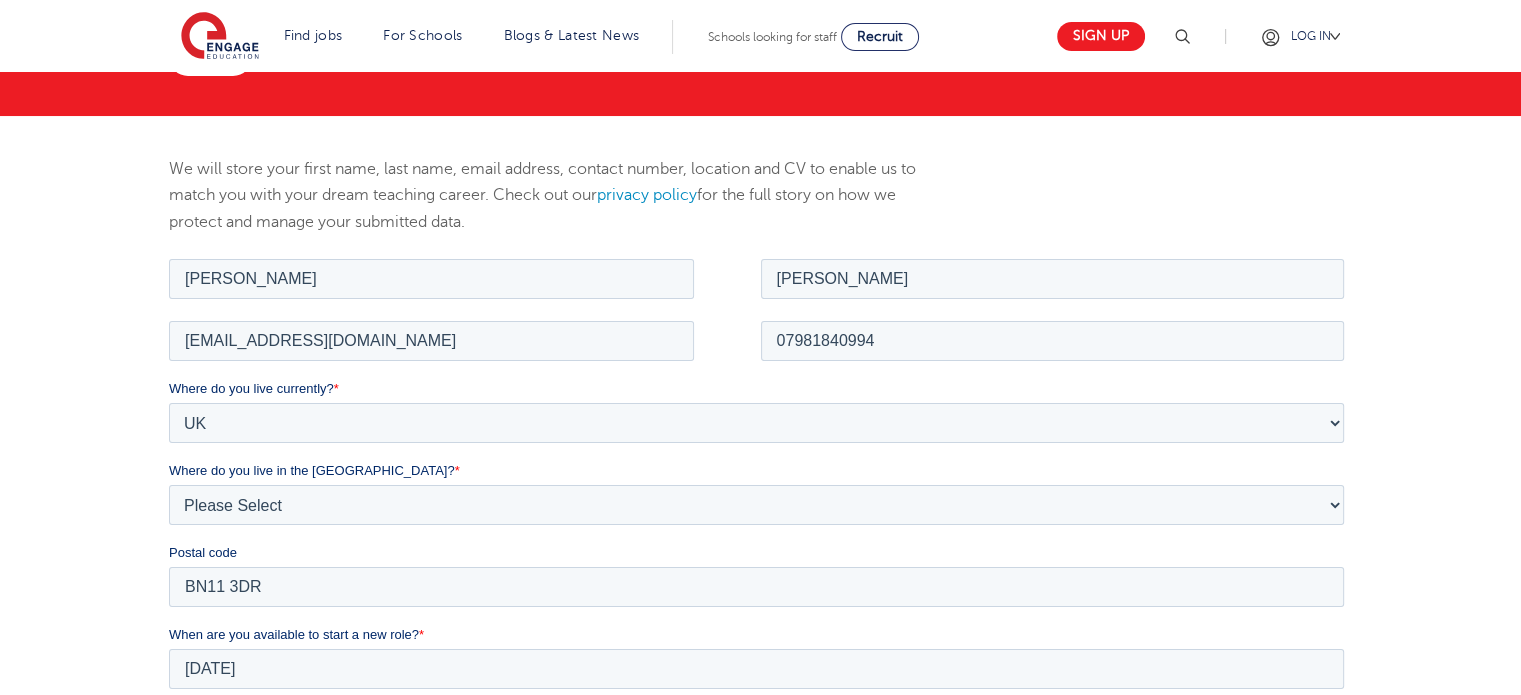 scroll, scrollTop: 0, scrollLeft: 0, axis: both 